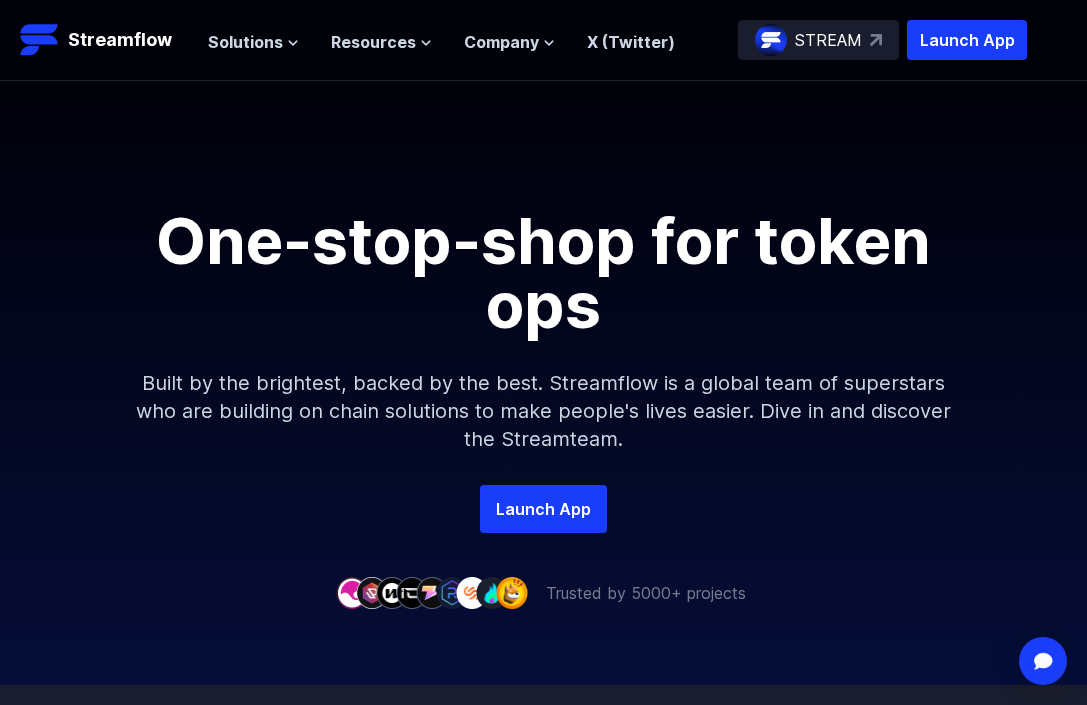 scroll, scrollTop: 0, scrollLeft: 0, axis: both 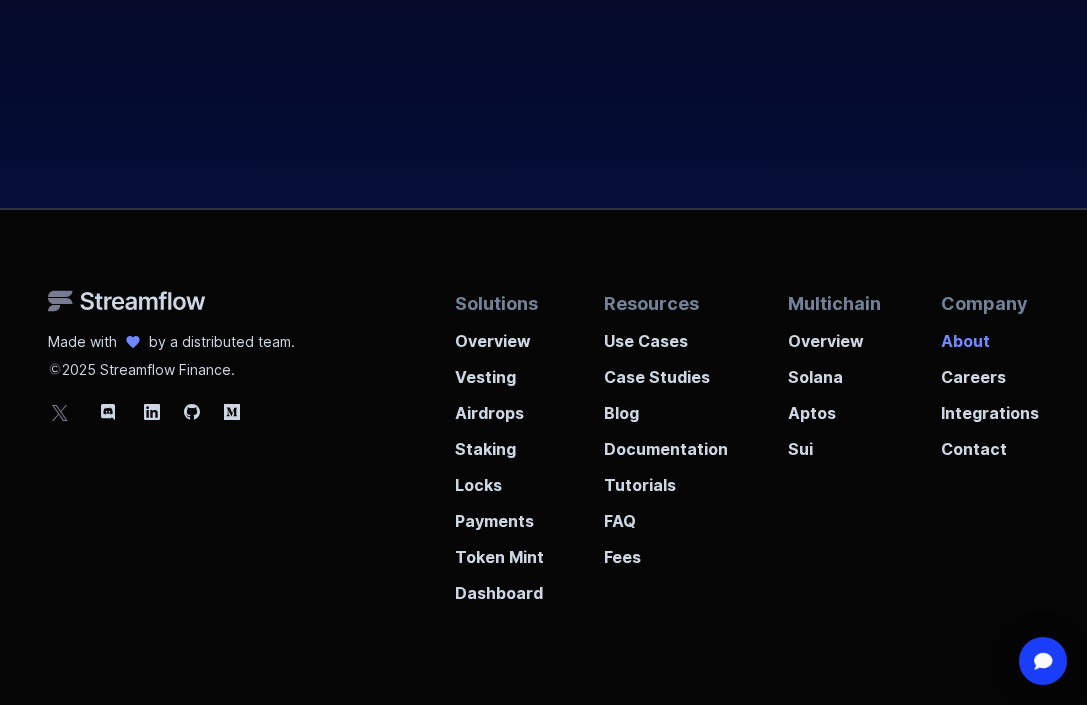 click on "About" at bounding box center (990, 335) 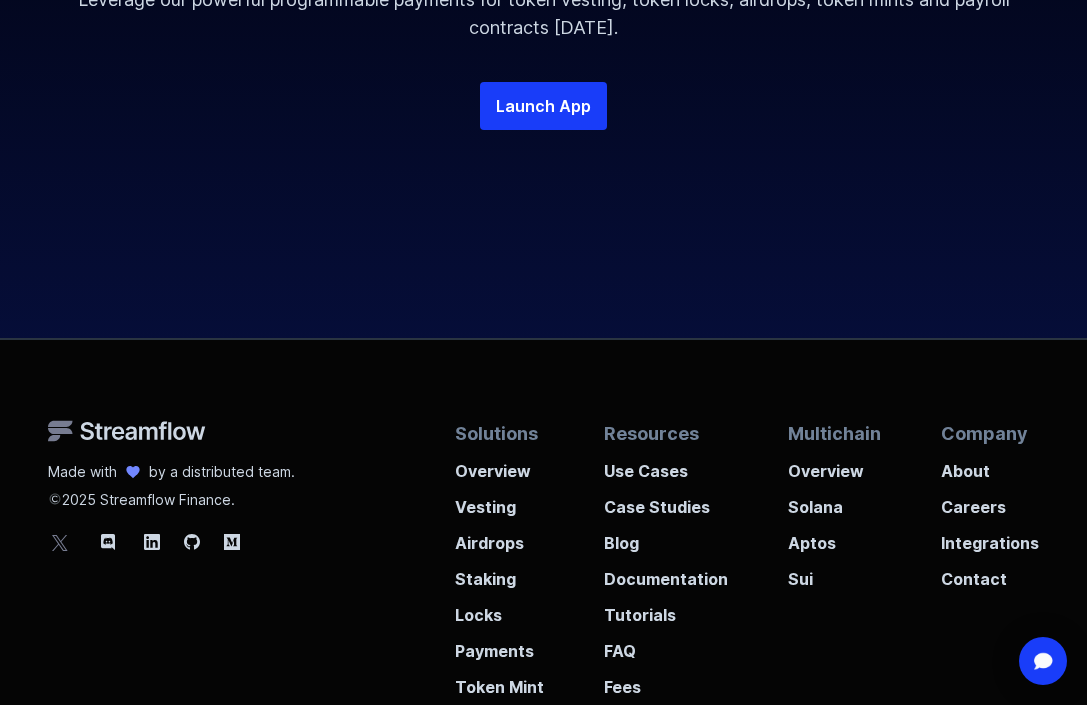 scroll, scrollTop: 4308, scrollLeft: 0, axis: vertical 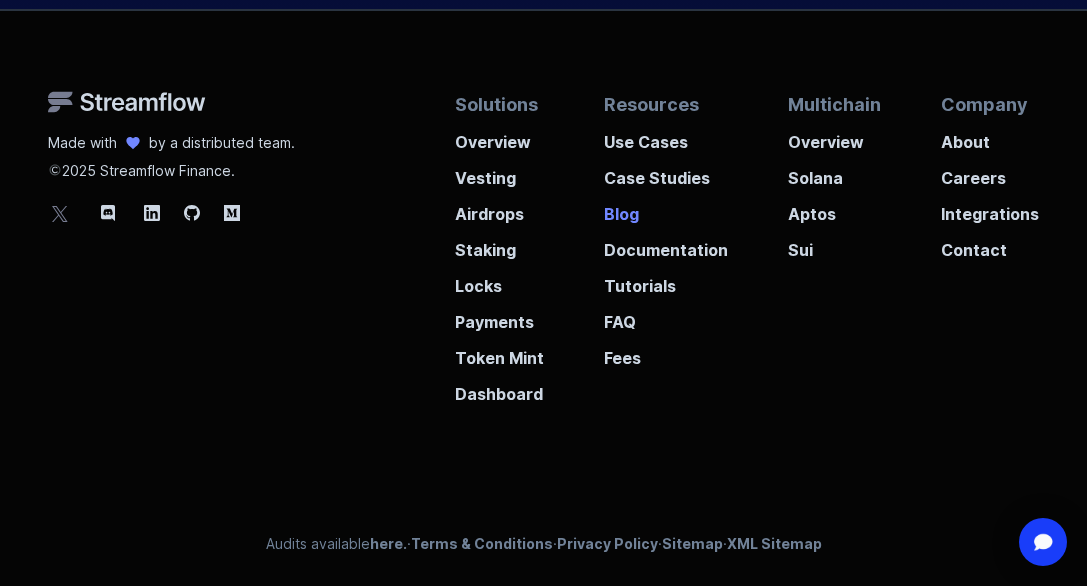 click on "Blog" at bounding box center (666, 208) 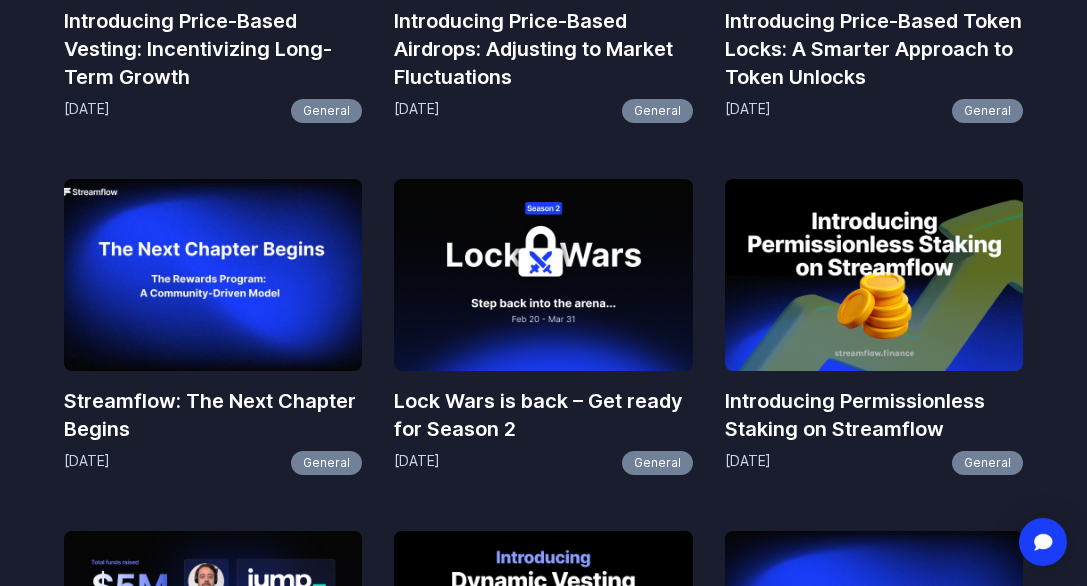 scroll, scrollTop: 1098, scrollLeft: 0, axis: vertical 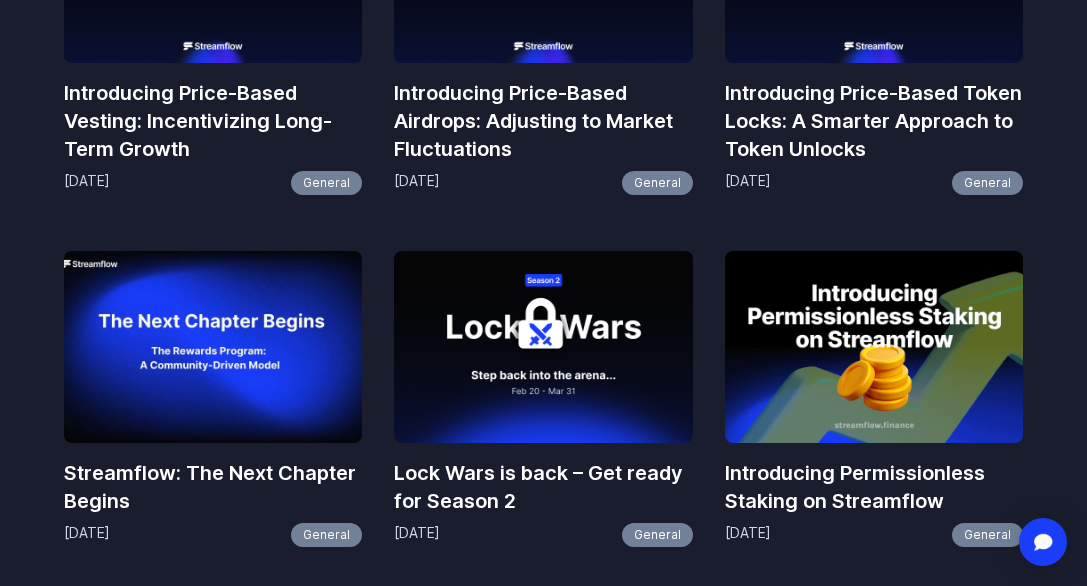 click at bounding box center (213, 347) 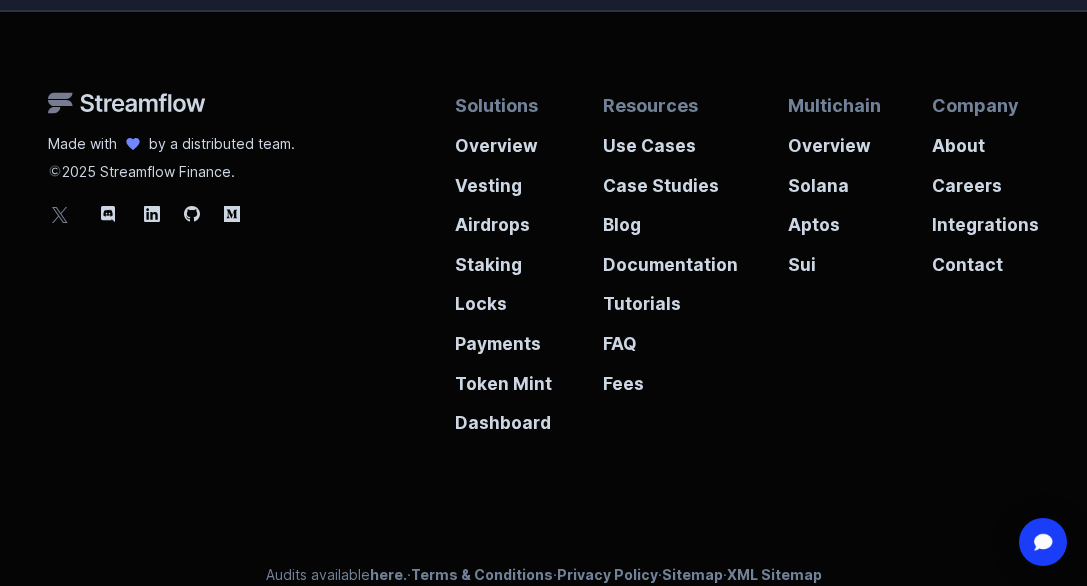 scroll, scrollTop: 2570, scrollLeft: 0, axis: vertical 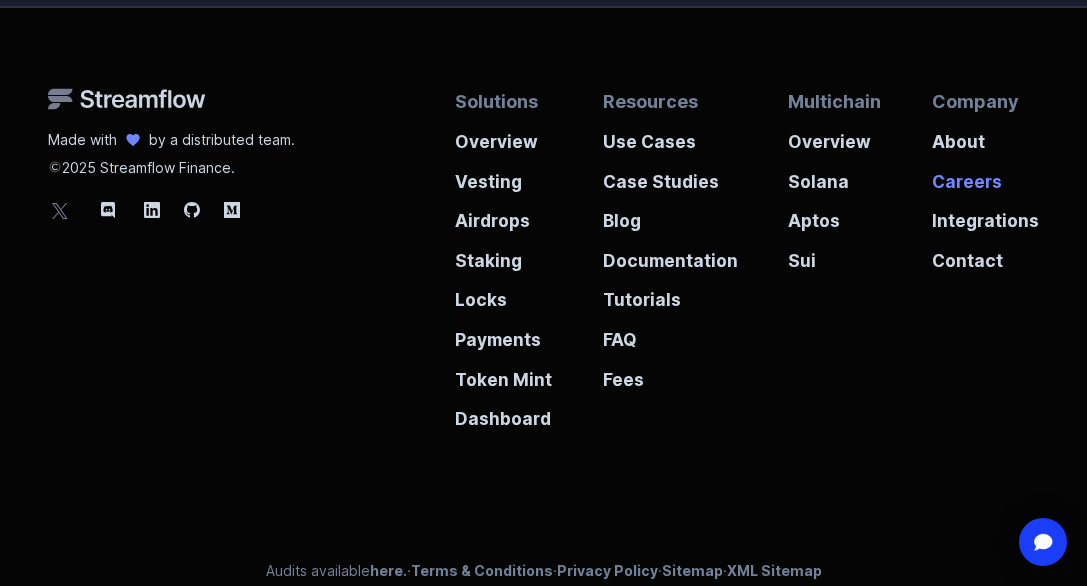click on "Careers" at bounding box center (985, 176) 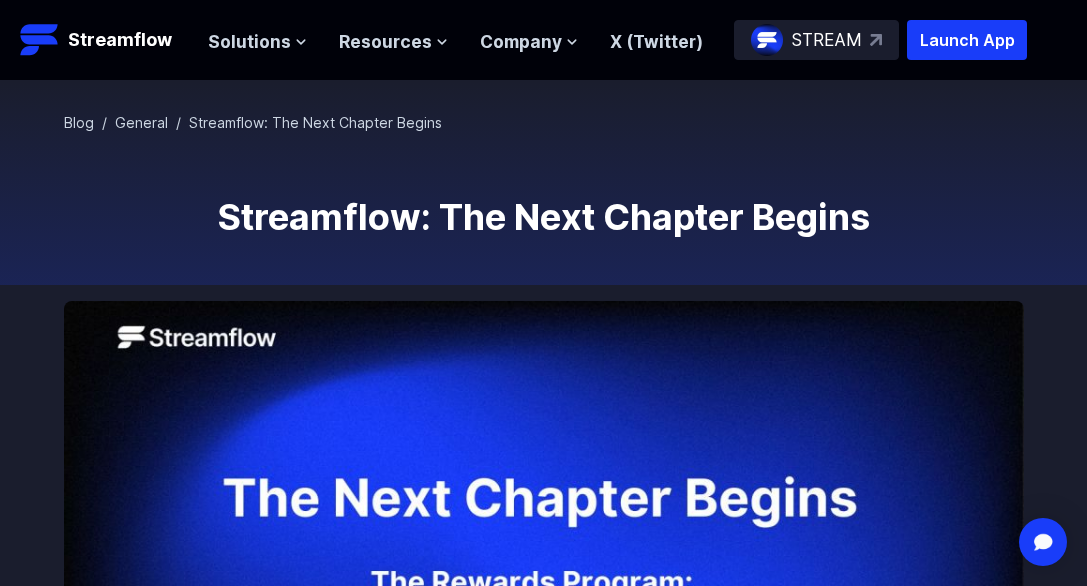 scroll, scrollTop: 2571, scrollLeft: 0, axis: vertical 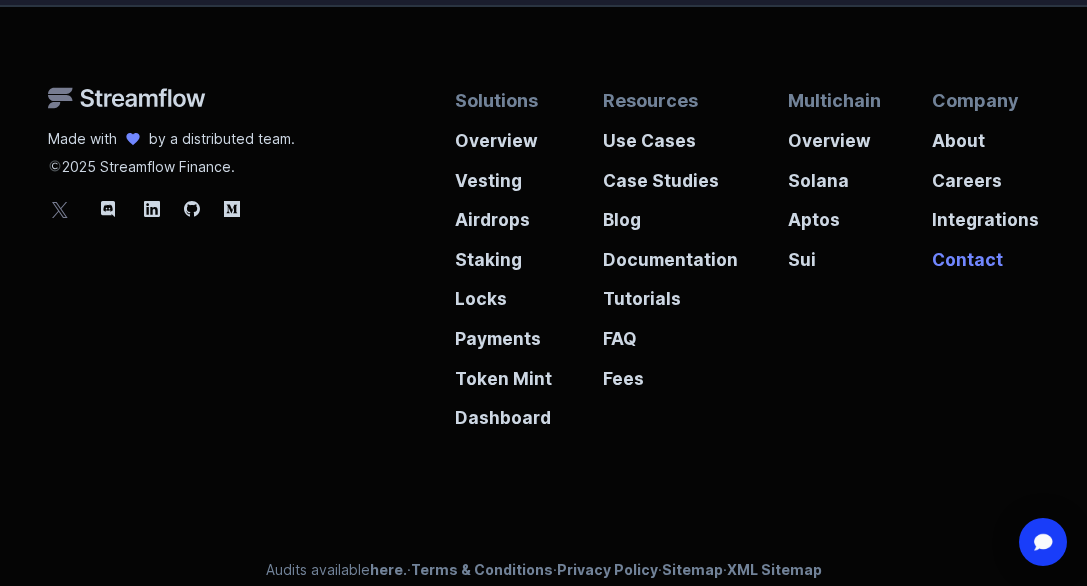 click on "Contact" at bounding box center [985, 254] 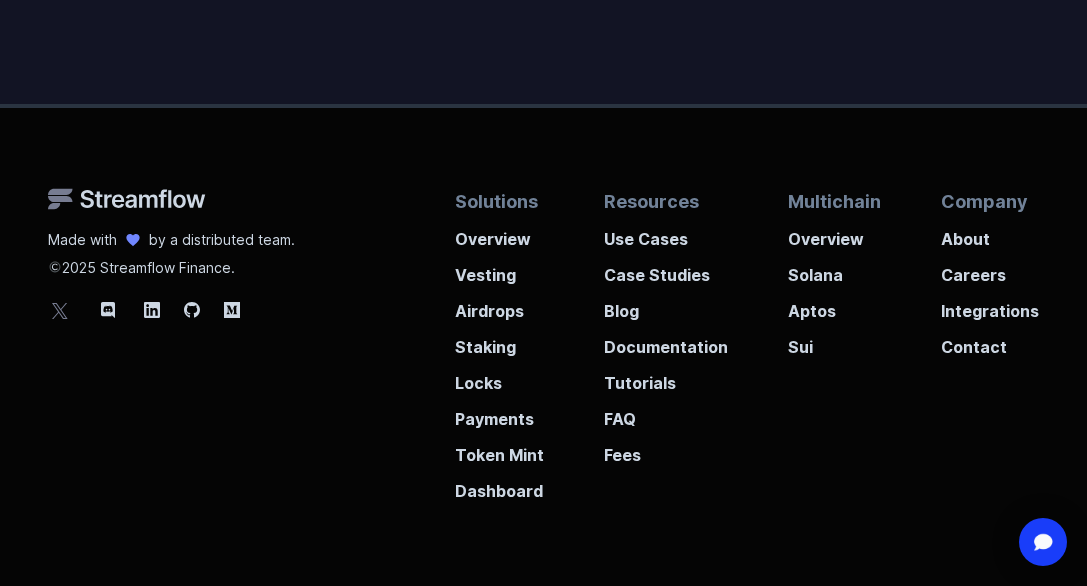 scroll, scrollTop: 1941, scrollLeft: 0, axis: vertical 